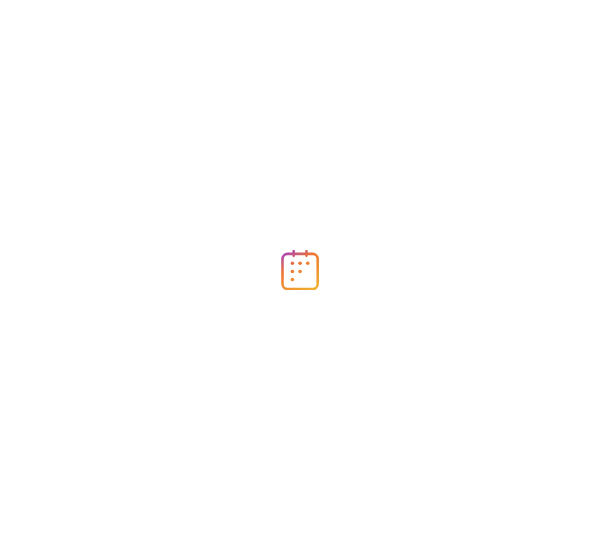 scroll, scrollTop: 0, scrollLeft: 0, axis: both 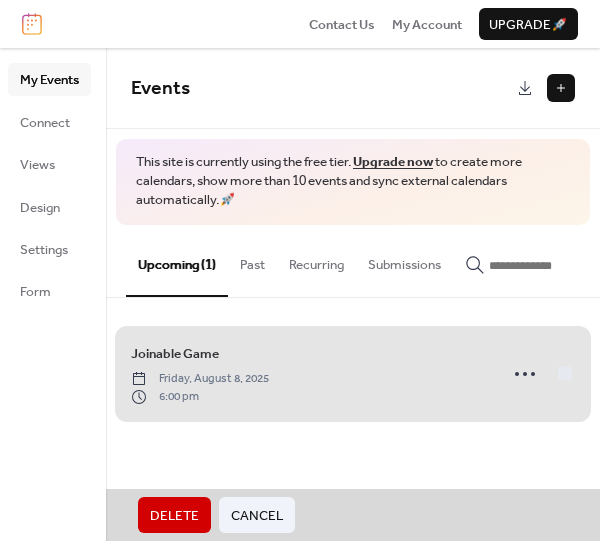 click on "Joinable Game [DAY], [MONTH] [DAY_NUM], [YEAR] [TIME]" at bounding box center [353, 374] 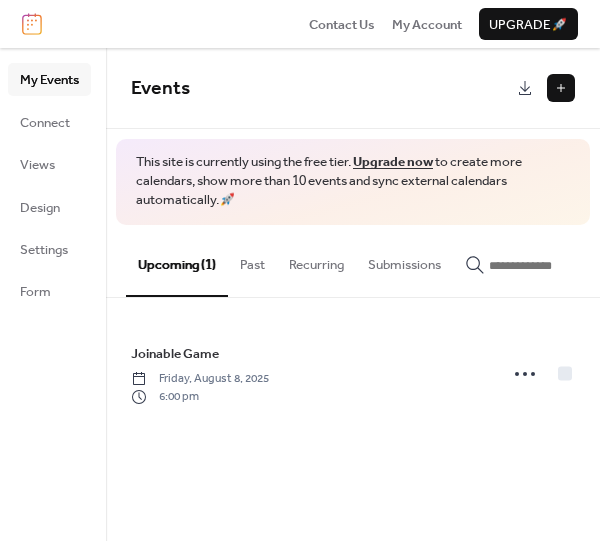 click at bounding box center (561, 88) 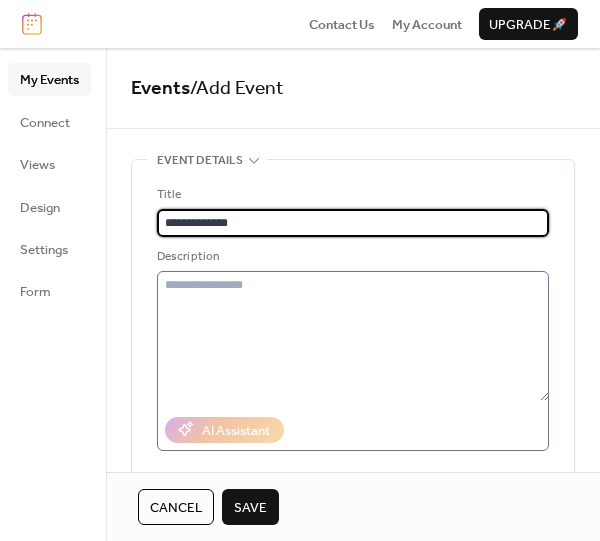 type on "**********" 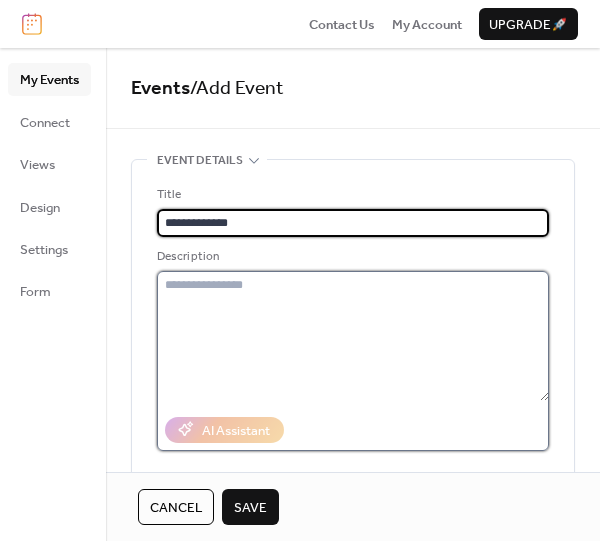 click at bounding box center (353, 336) 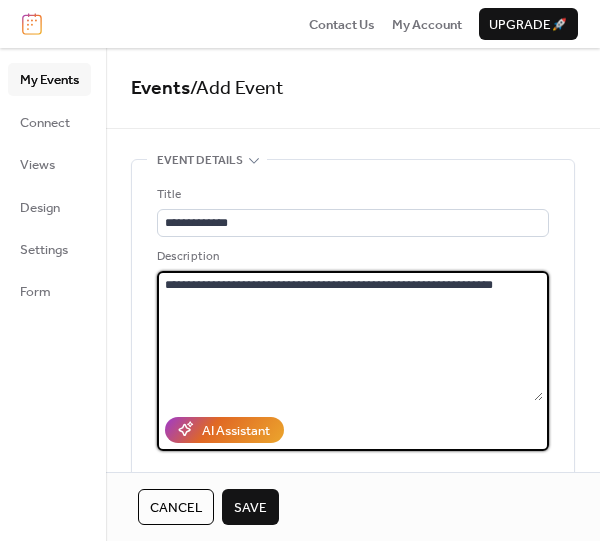 click on "**********" at bounding box center (350, 336) 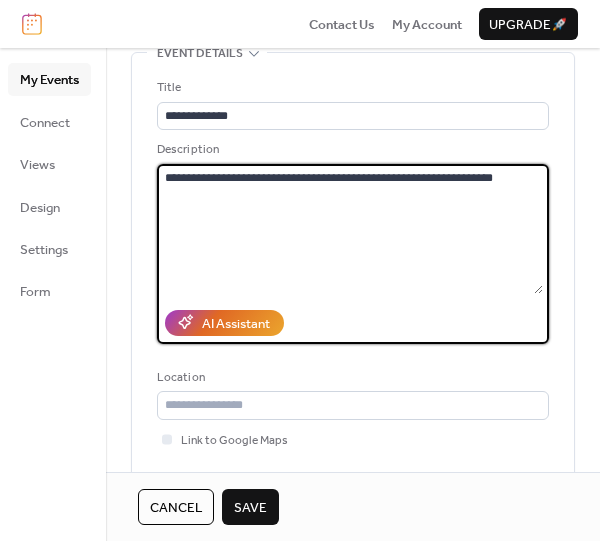 scroll, scrollTop: 112, scrollLeft: 0, axis: vertical 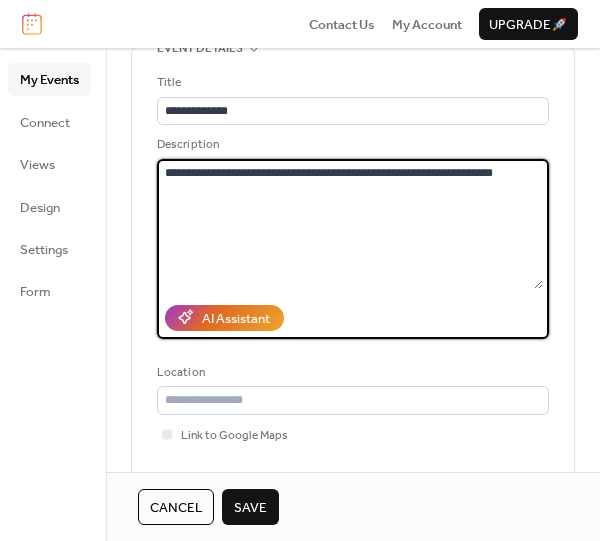 type on "**********" 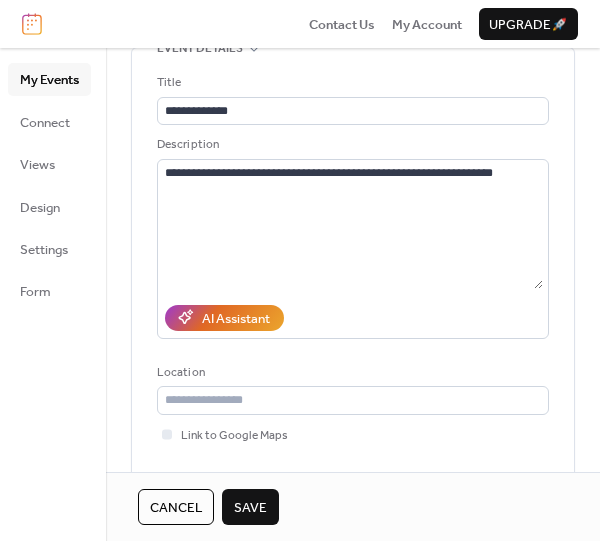 click on "Link to Google Maps" at bounding box center (353, 435) 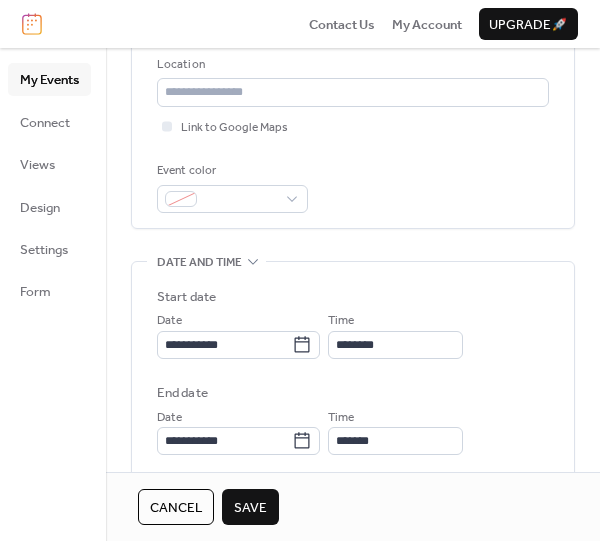 scroll, scrollTop: 421, scrollLeft: 0, axis: vertical 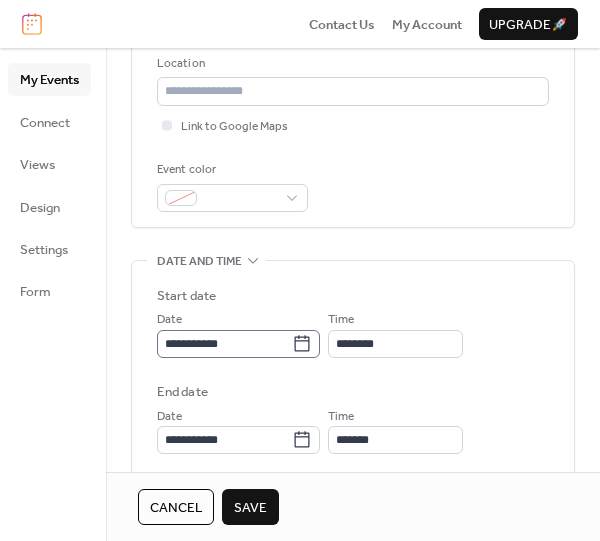 click 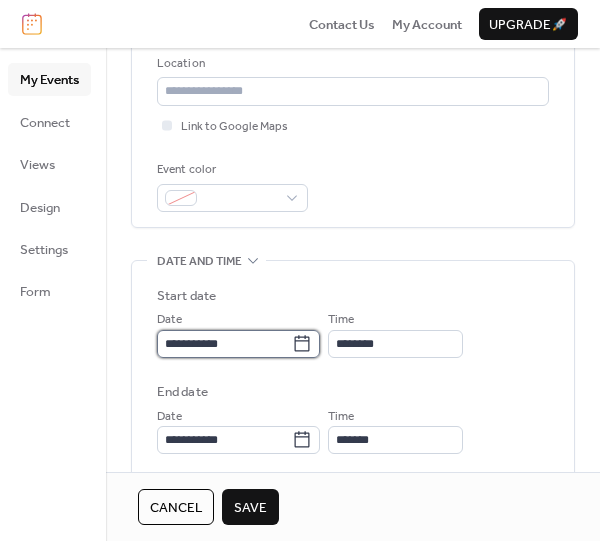 click on "**********" at bounding box center (224, 344) 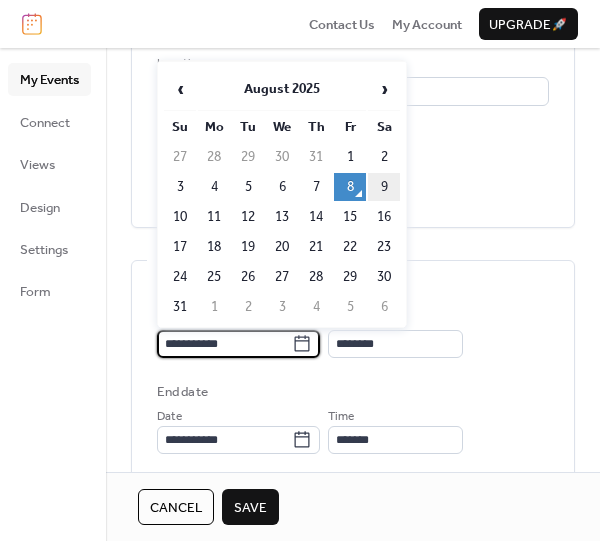 click on "9" at bounding box center [384, 187] 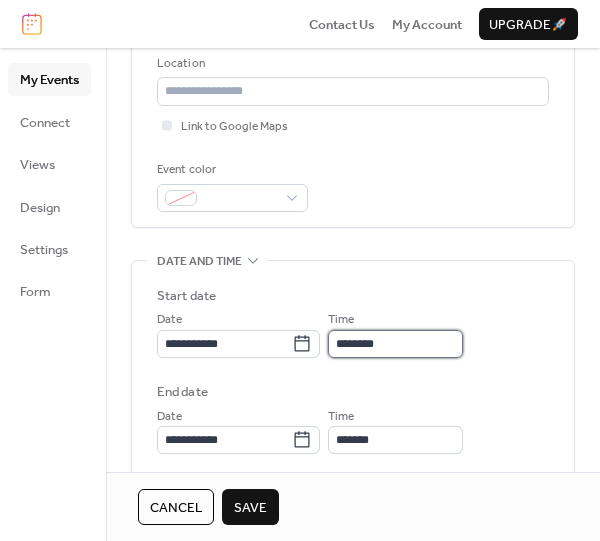 click on "********" at bounding box center [395, 344] 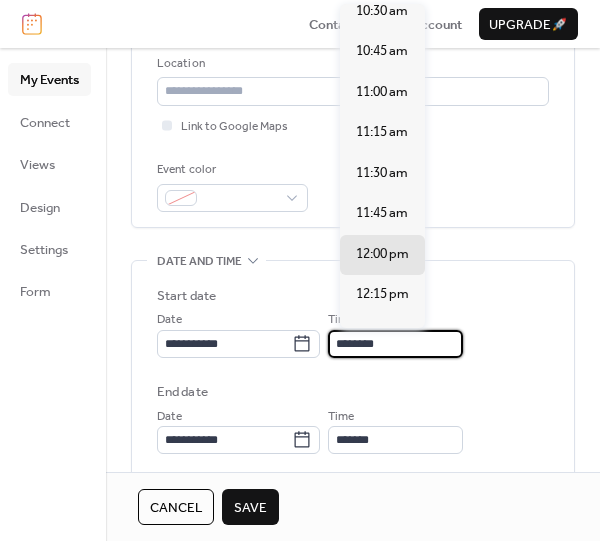 scroll, scrollTop: 1706, scrollLeft: 0, axis: vertical 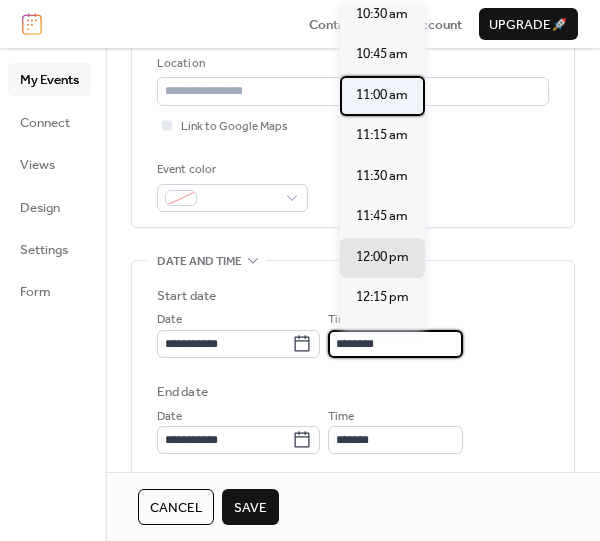 click on "11:00 am" at bounding box center (382, 95) 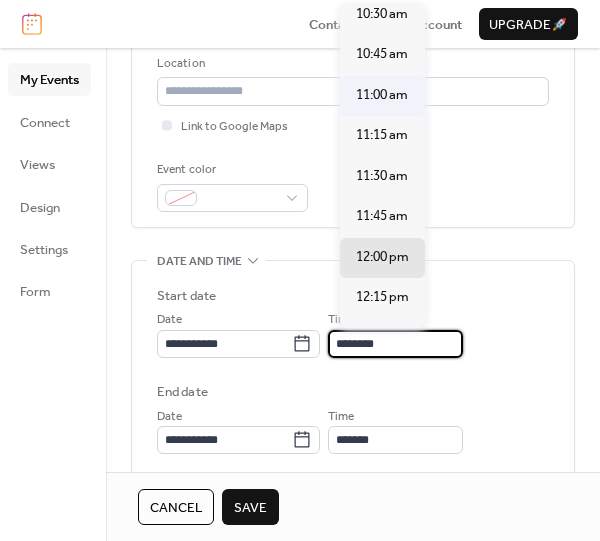type on "********" 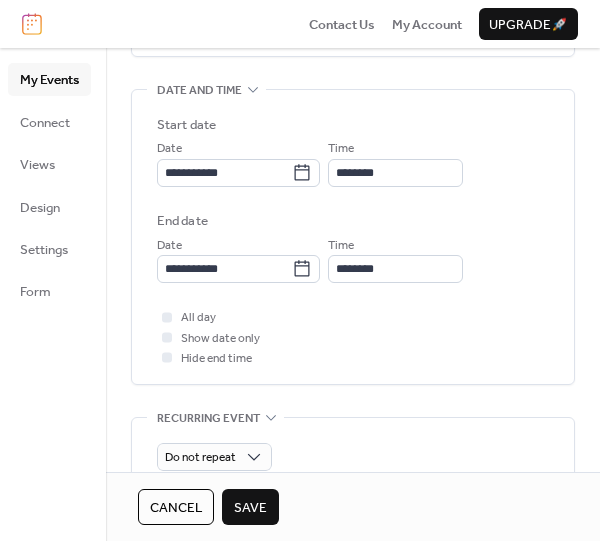 scroll, scrollTop: 594, scrollLeft: 0, axis: vertical 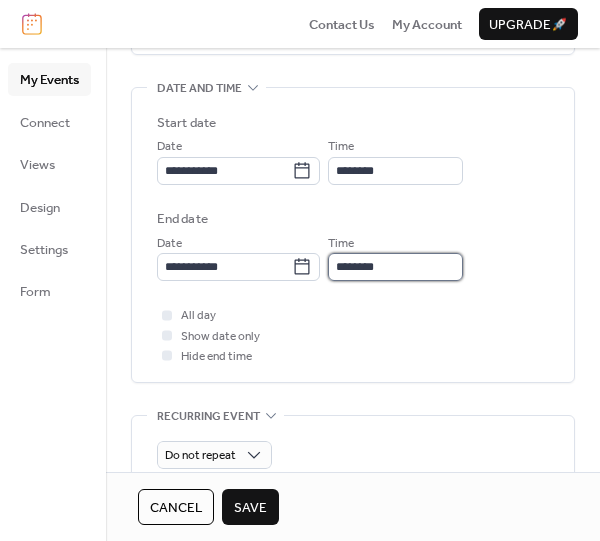 click on "********" at bounding box center (395, 267) 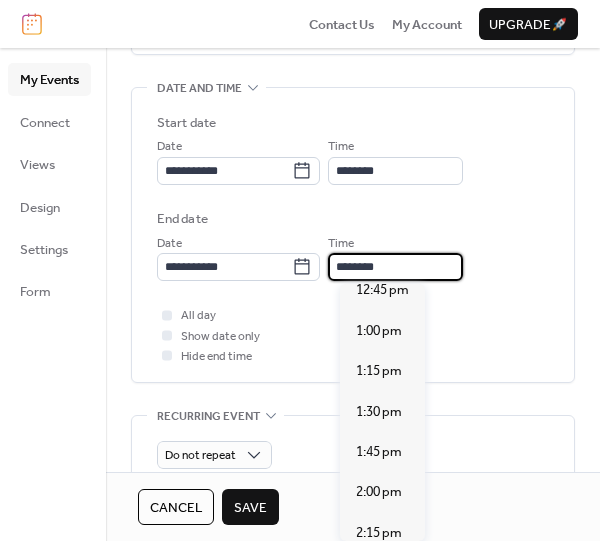 scroll, scrollTop: 282, scrollLeft: 0, axis: vertical 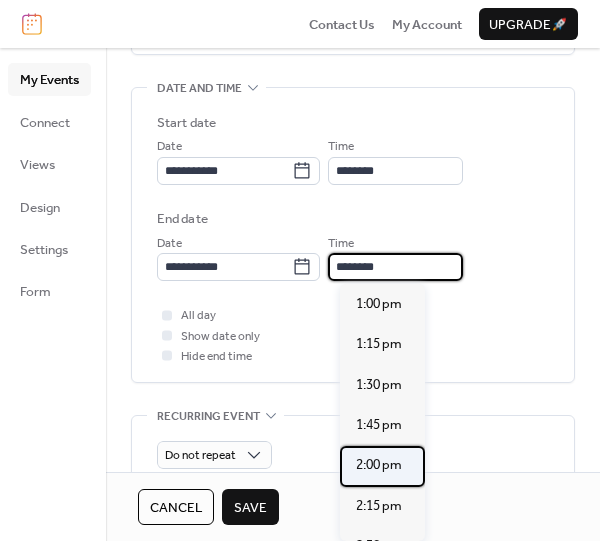 click on "2:00 pm" at bounding box center (379, 465) 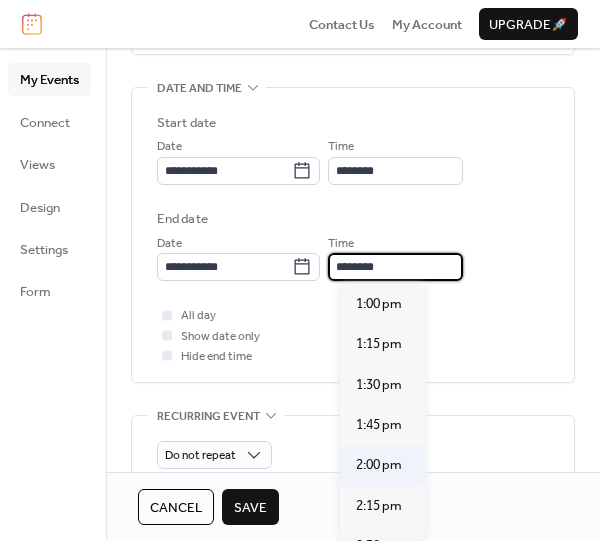 type on "*******" 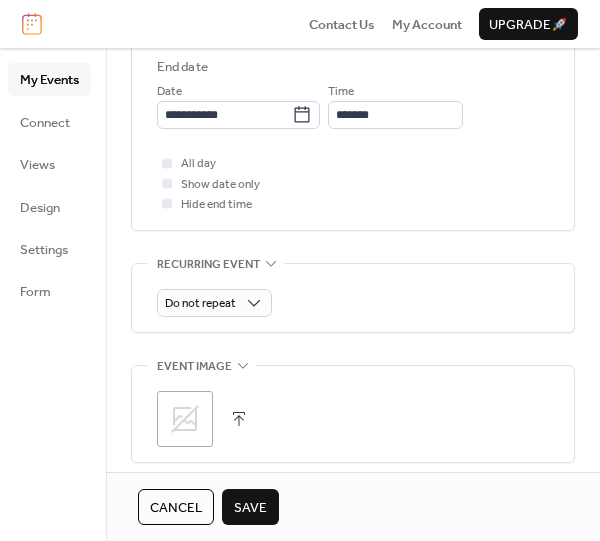 scroll, scrollTop: 780, scrollLeft: 0, axis: vertical 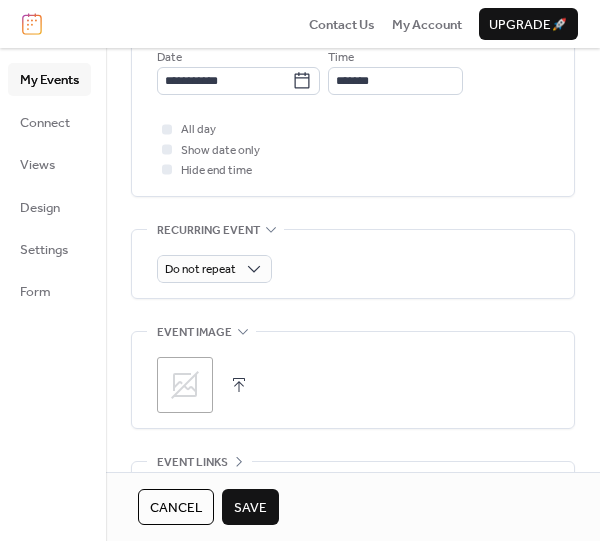 click on "Save" at bounding box center (250, 507) 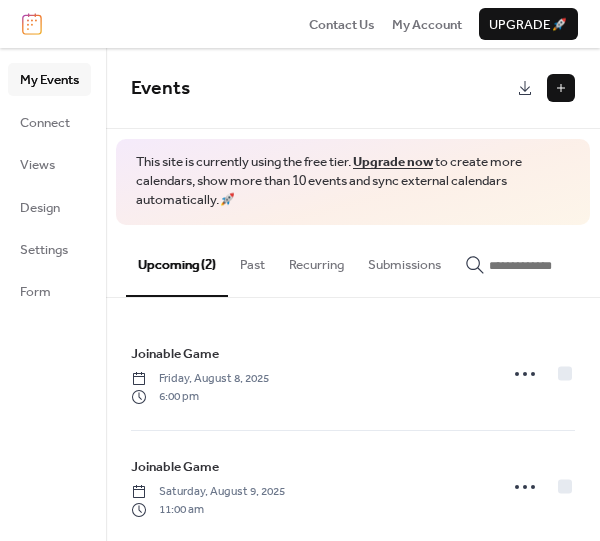 click at bounding box center (561, 88) 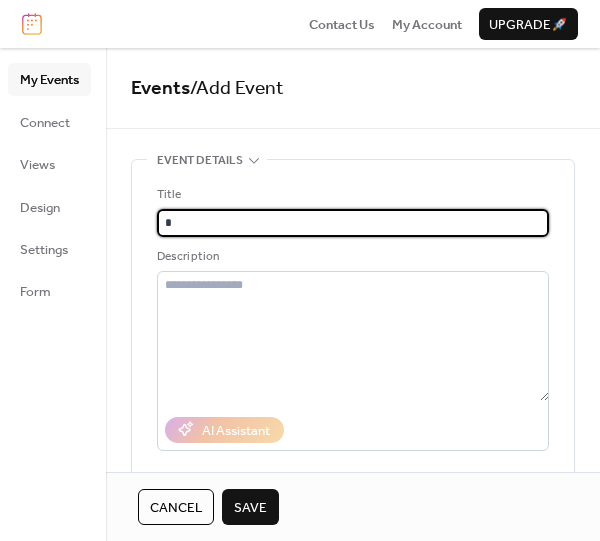 type on "**********" 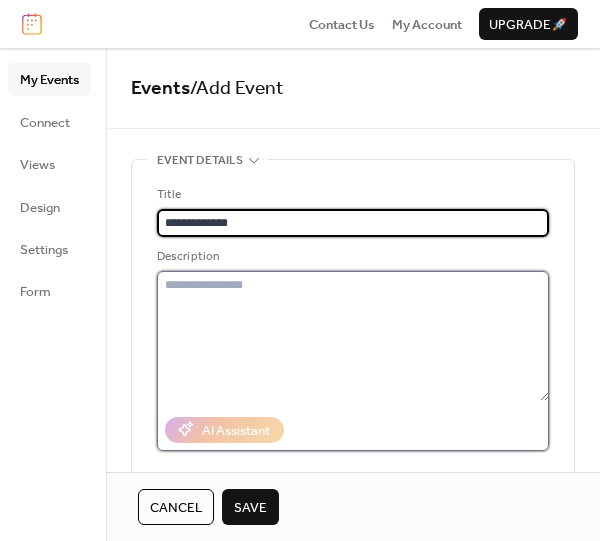 click at bounding box center [353, 336] 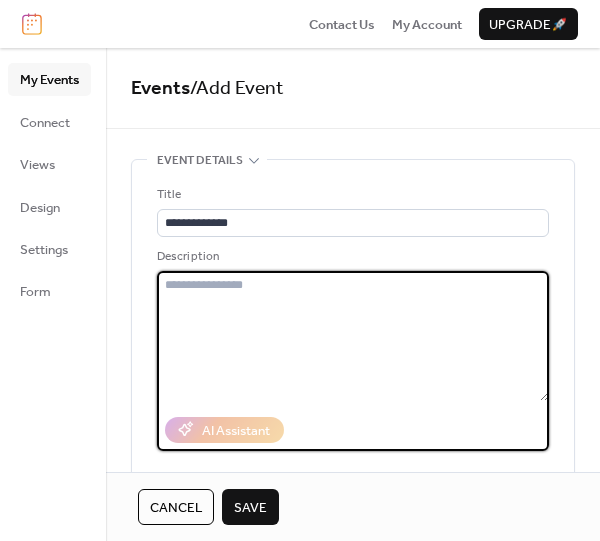 click at bounding box center [353, 336] 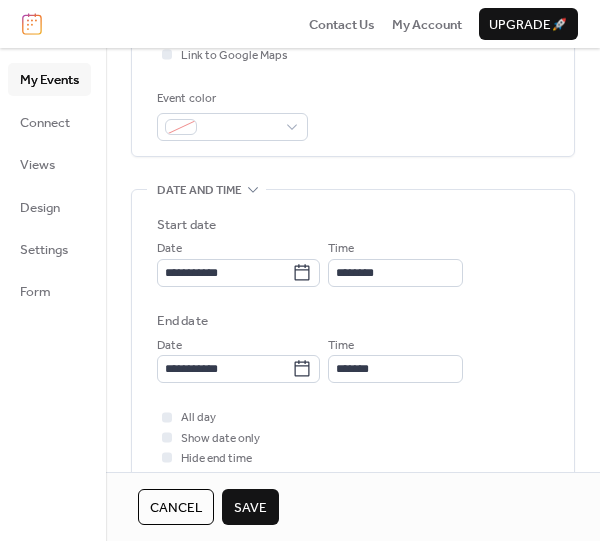 scroll, scrollTop: 517, scrollLeft: 0, axis: vertical 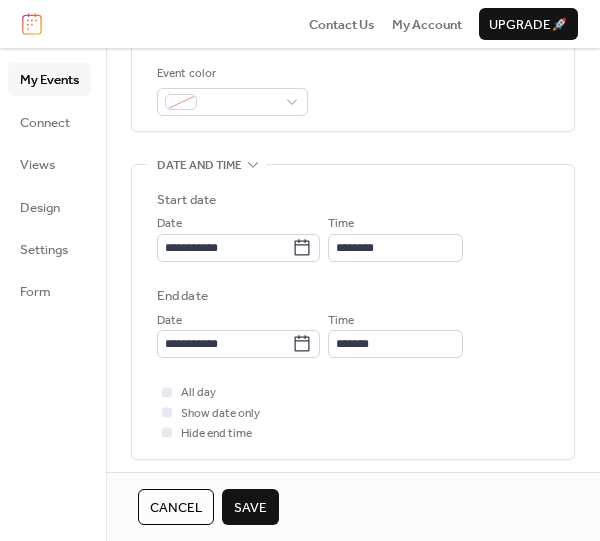 type on "**********" 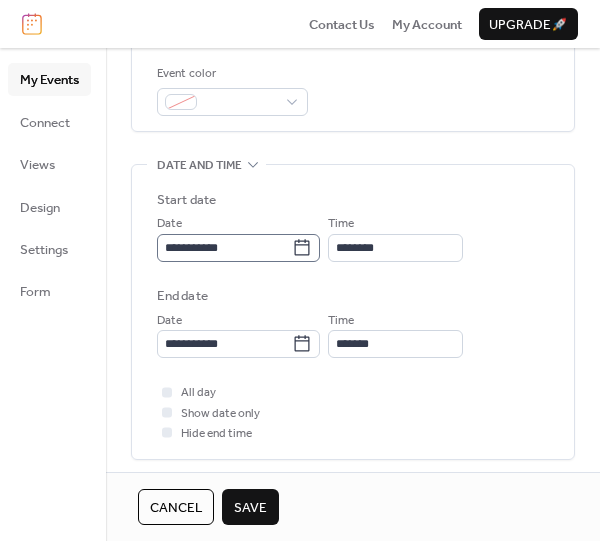 click 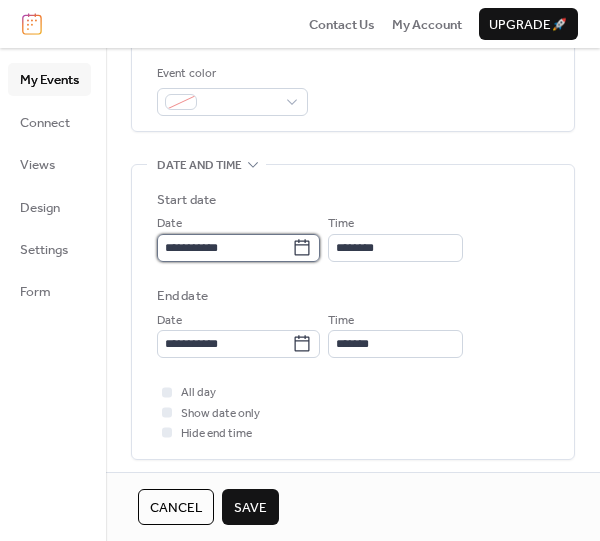 click on "**********" at bounding box center [224, 248] 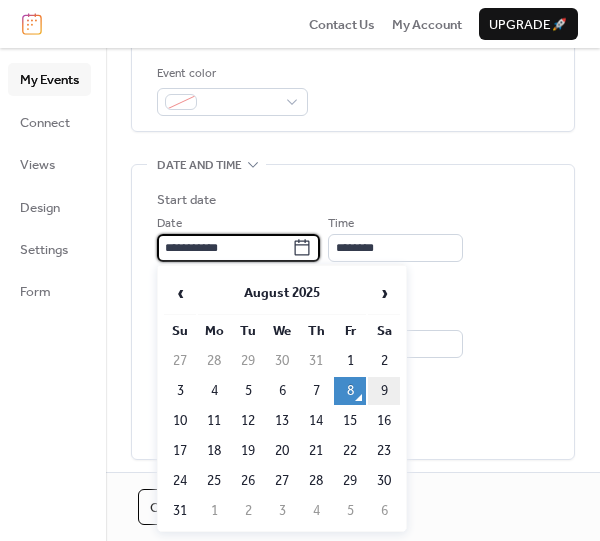 click on "9" at bounding box center (384, 391) 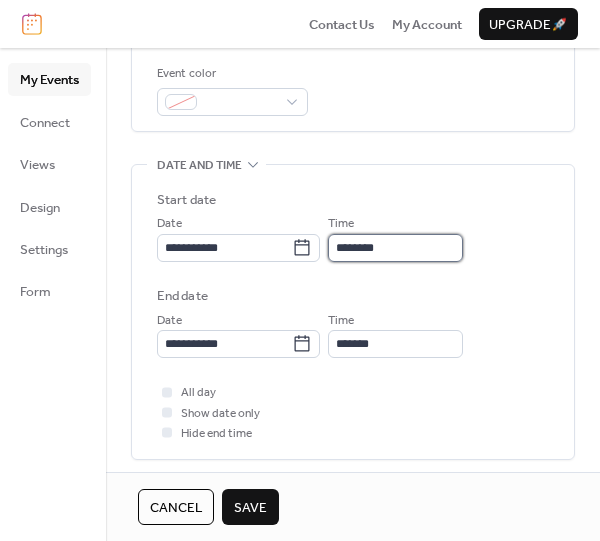 click on "********" at bounding box center (395, 248) 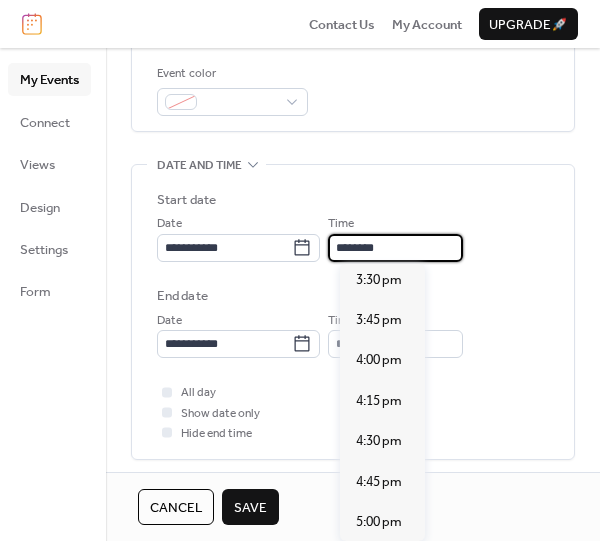 scroll, scrollTop: 2539, scrollLeft: 0, axis: vertical 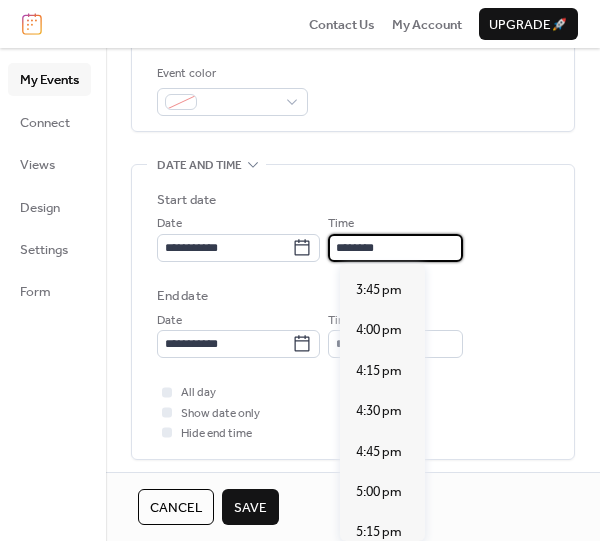 click on "5:30 pm" at bounding box center (379, 573) 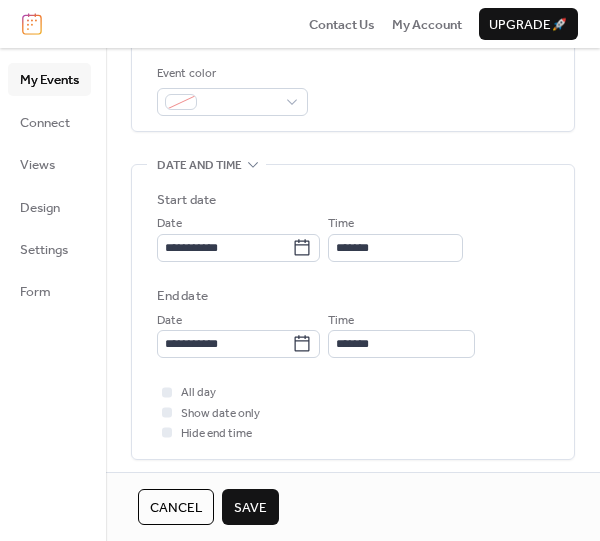 scroll, scrollTop: 0, scrollLeft: 0, axis: both 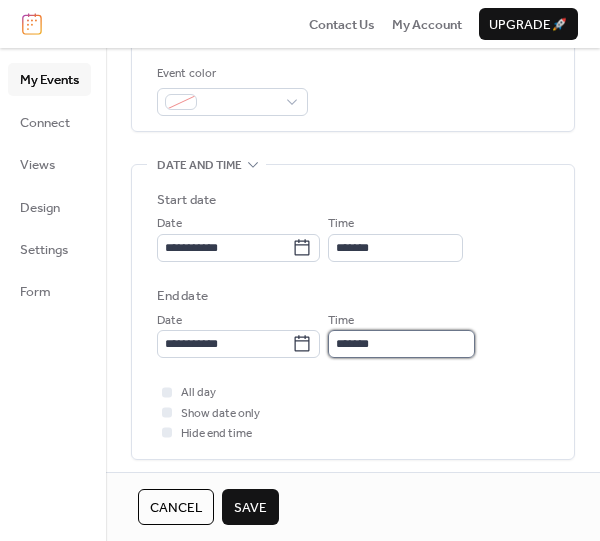 click on "*******" at bounding box center (401, 344) 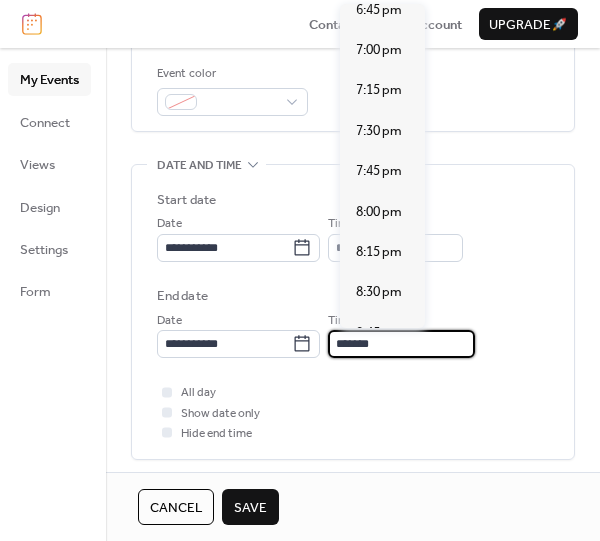 scroll, scrollTop: 176, scrollLeft: 0, axis: vertical 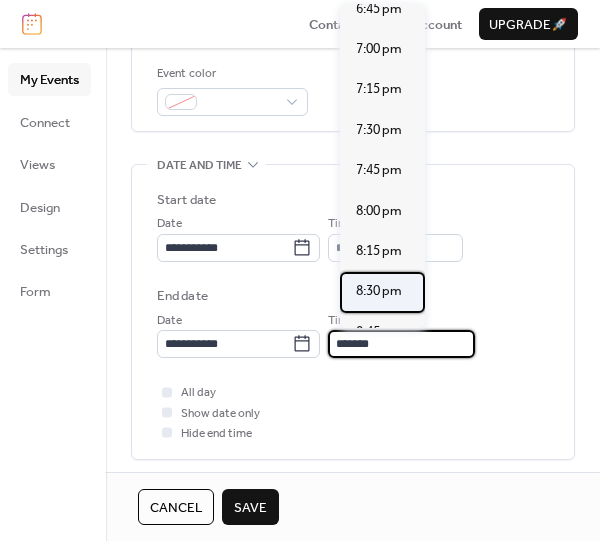 click on "8:30 pm" at bounding box center (382, 292) 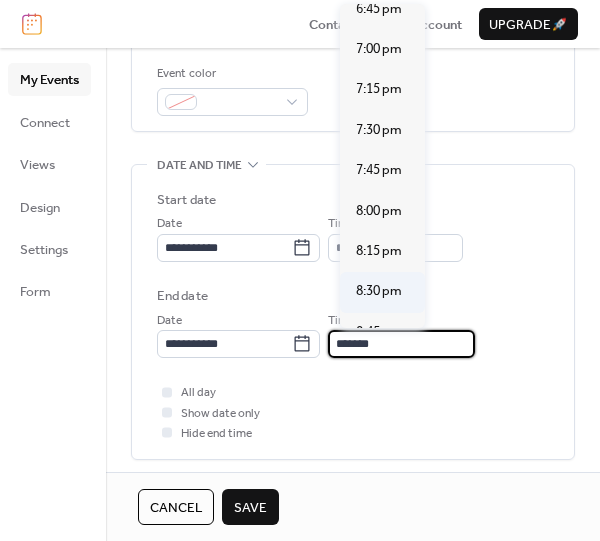 type on "*******" 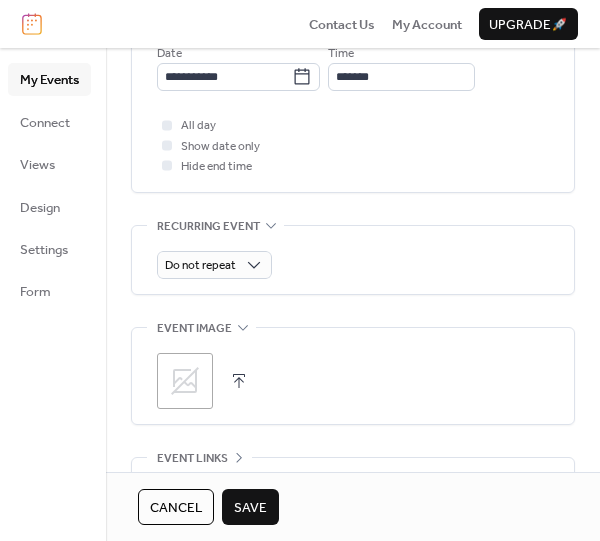 scroll, scrollTop: 816, scrollLeft: 0, axis: vertical 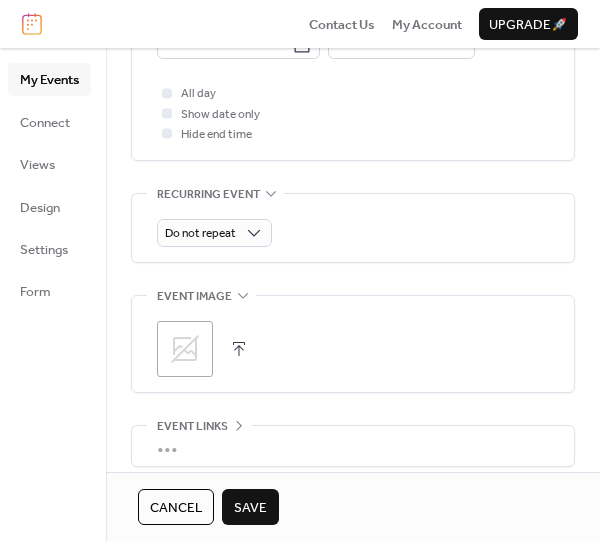 click on "Save" at bounding box center (250, 507) 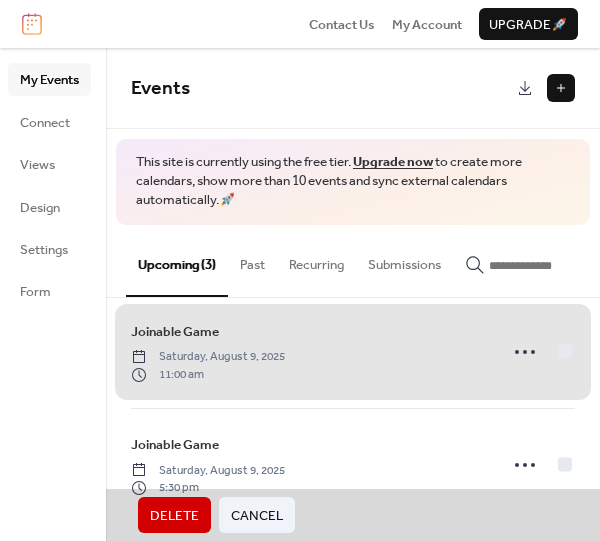 scroll, scrollTop: 139, scrollLeft: 0, axis: vertical 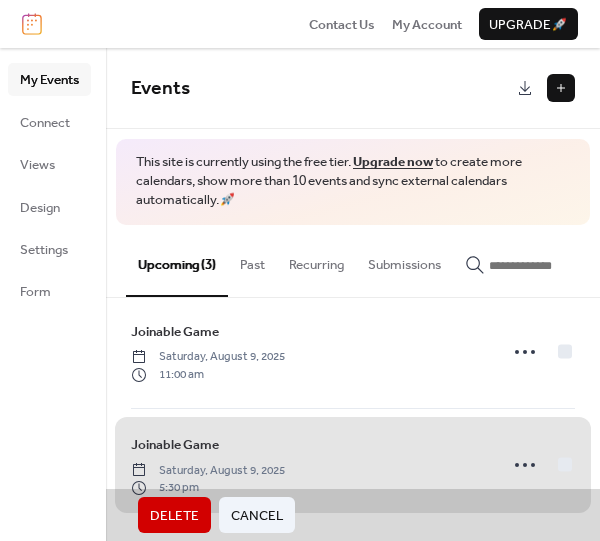 click on "Joinable Game [DAY], [MONTH] [DAY_NUM], [YEAR] [TIME]" at bounding box center (353, 464) 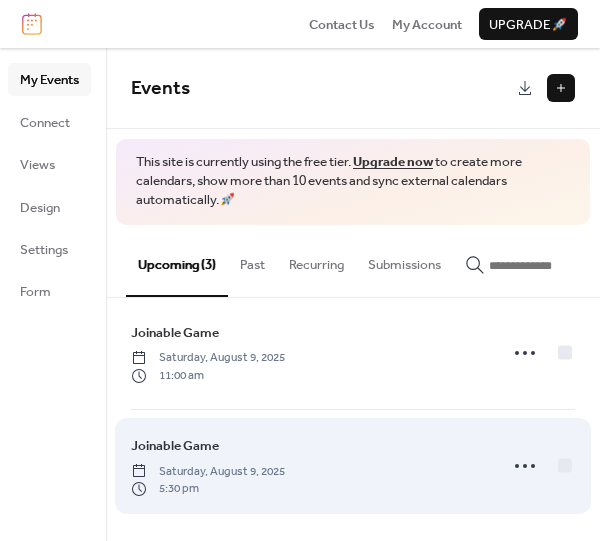 scroll, scrollTop: 139, scrollLeft: 0, axis: vertical 